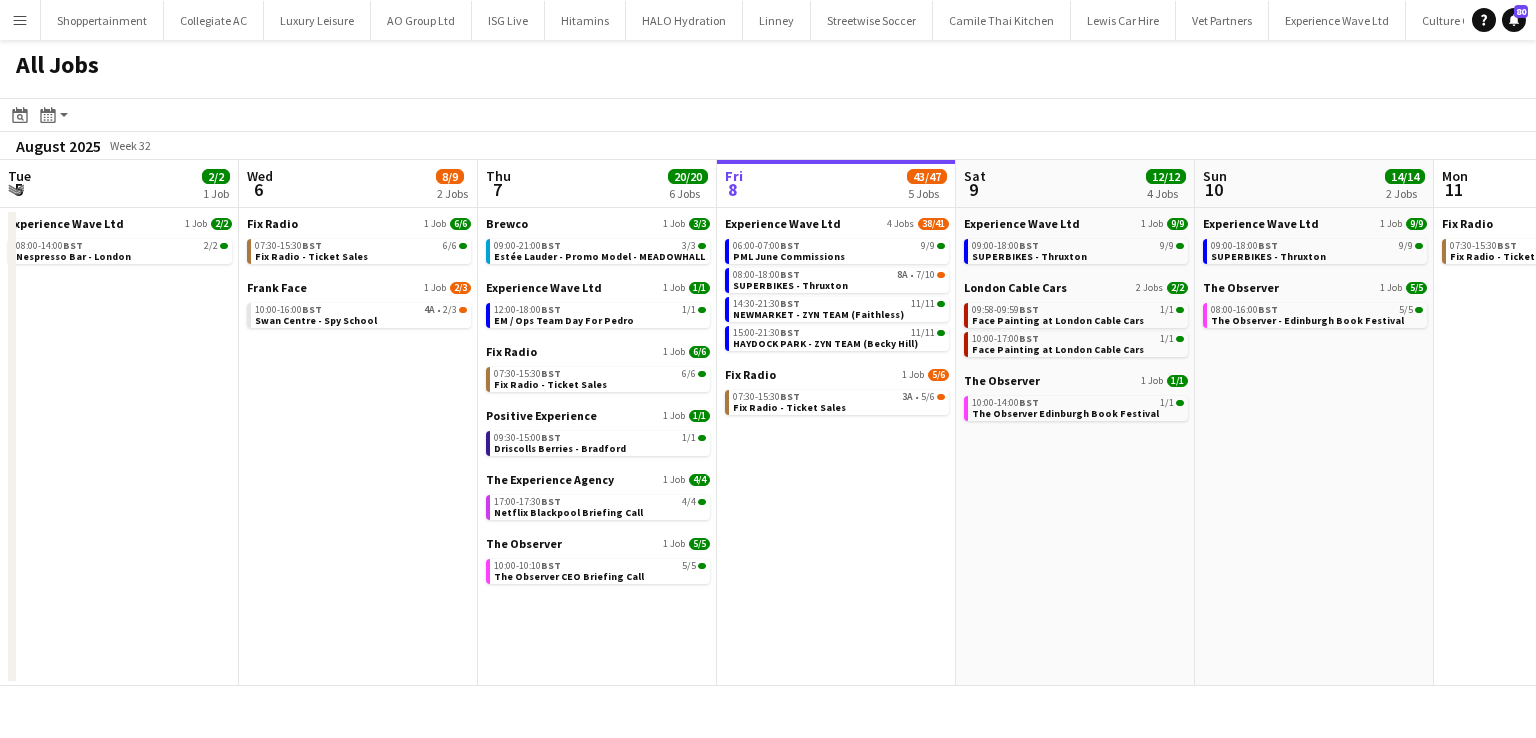 scroll, scrollTop: 0, scrollLeft: 0, axis: both 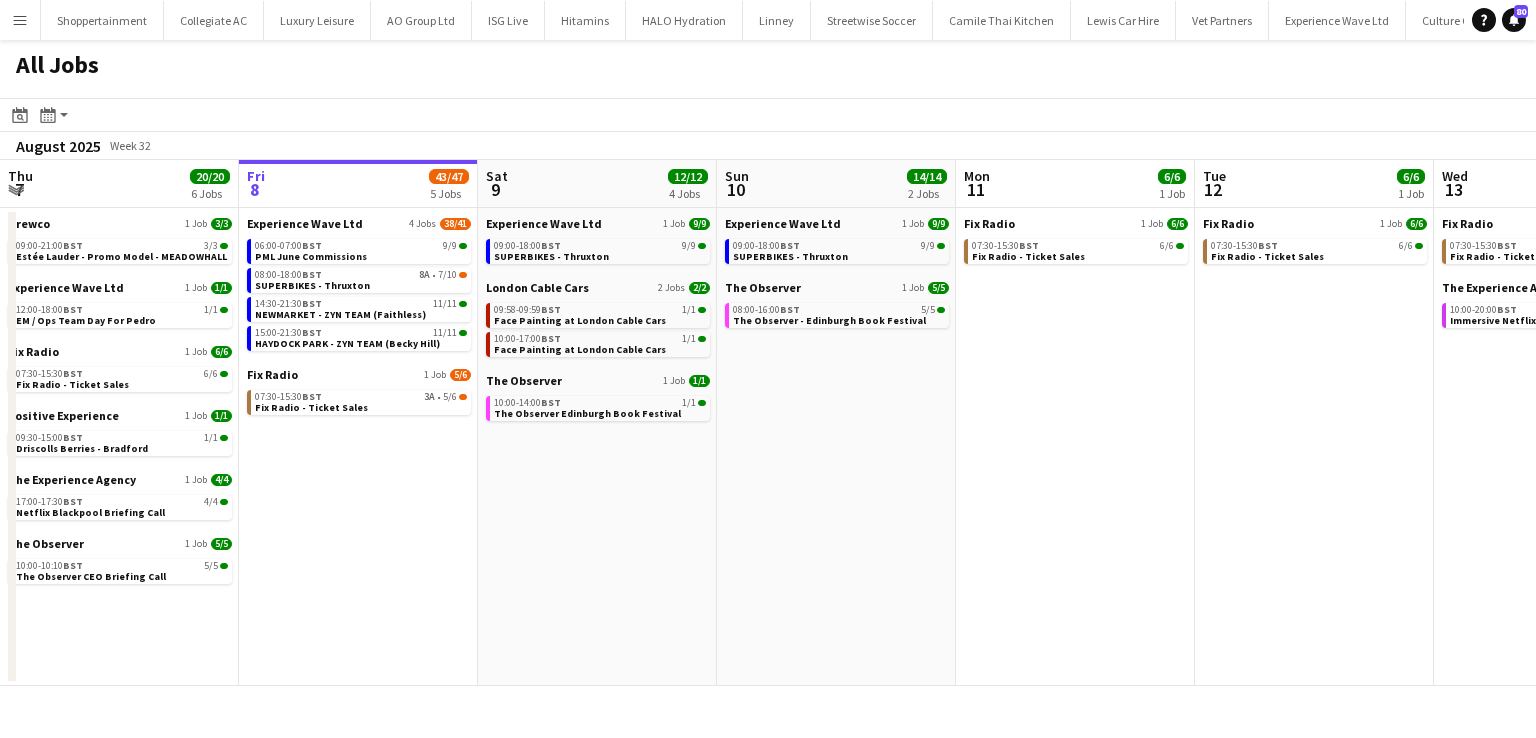 click on "Menu" at bounding box center [20, 20] 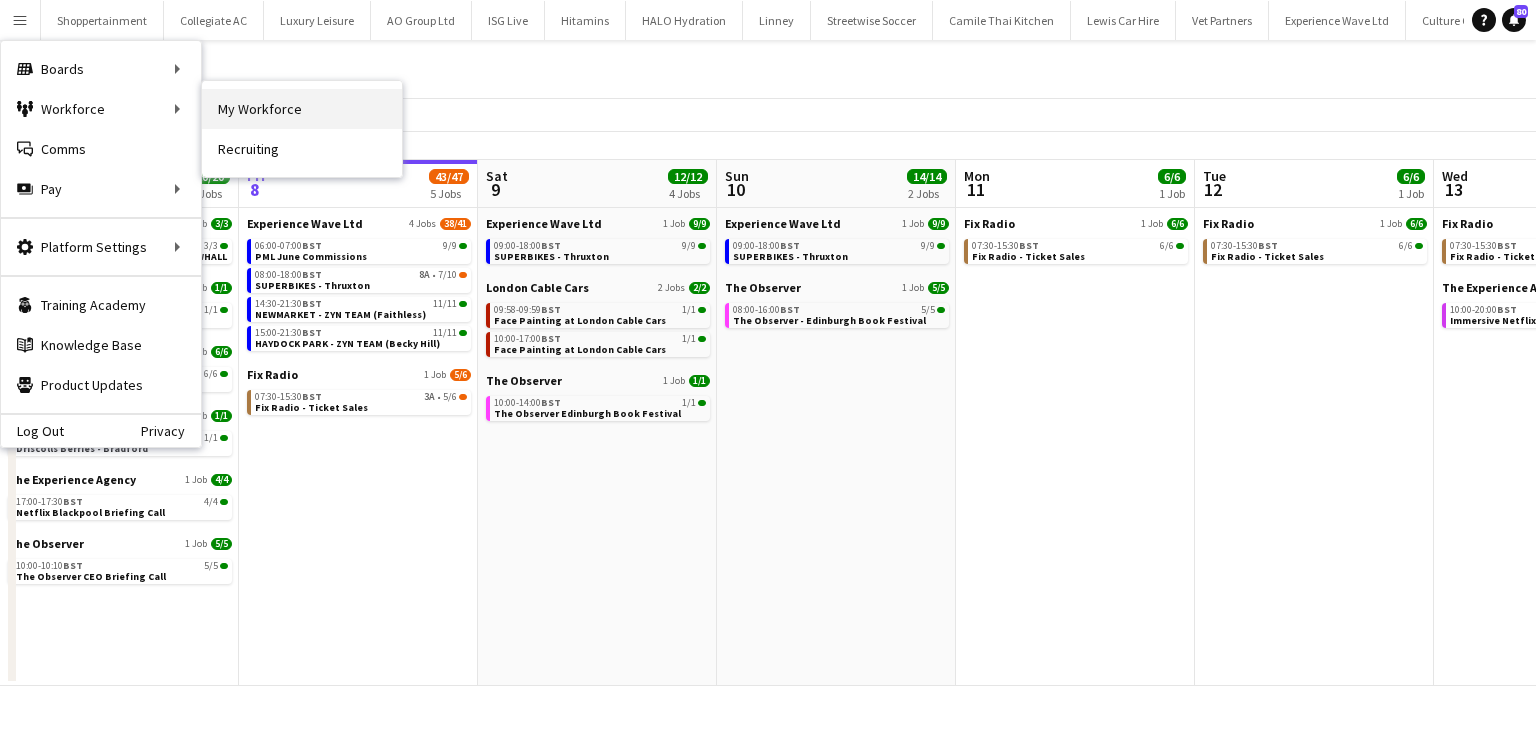 click on "My Workforce" at bounding box center [302, 109] 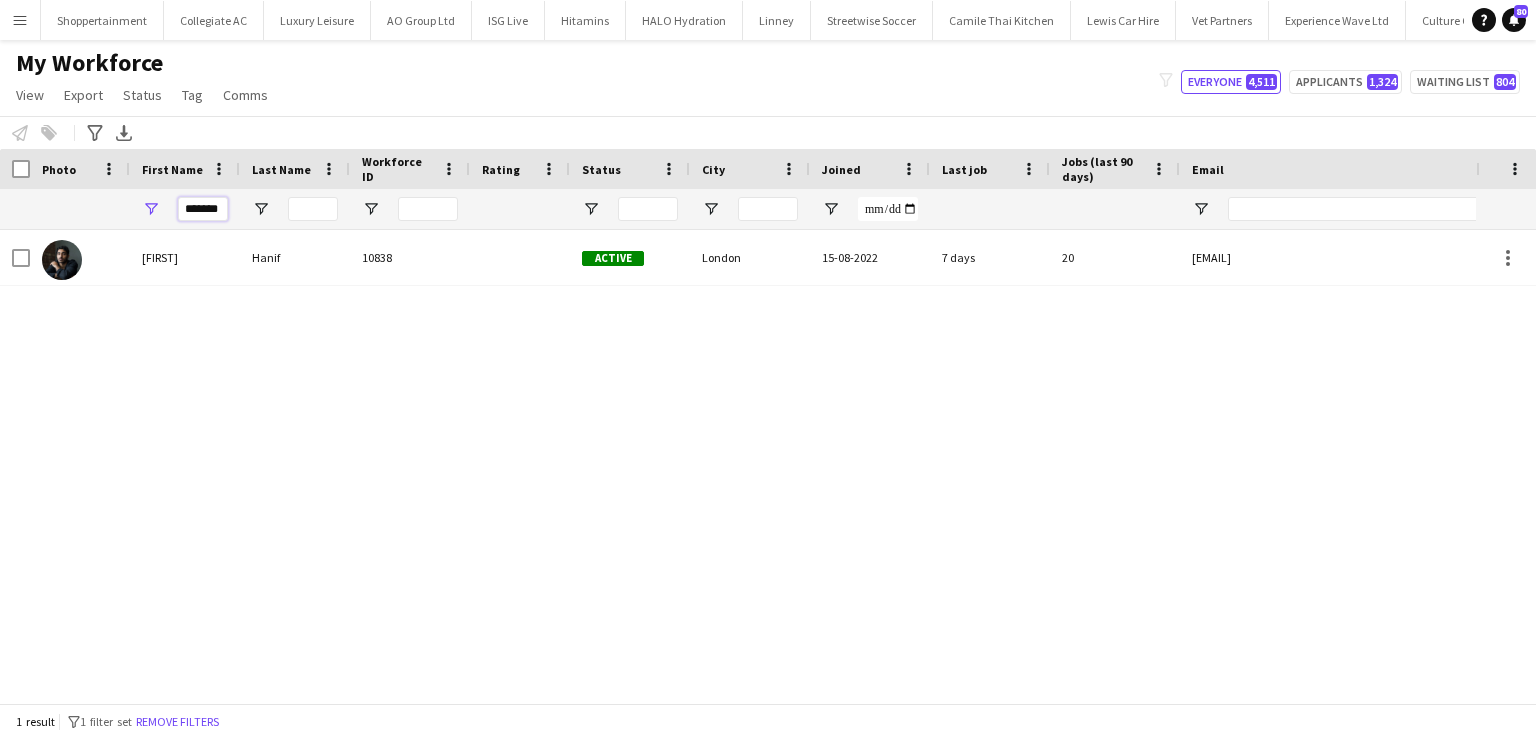 scroll, scrollTop: 0, scrollLeft: 0, axis: both 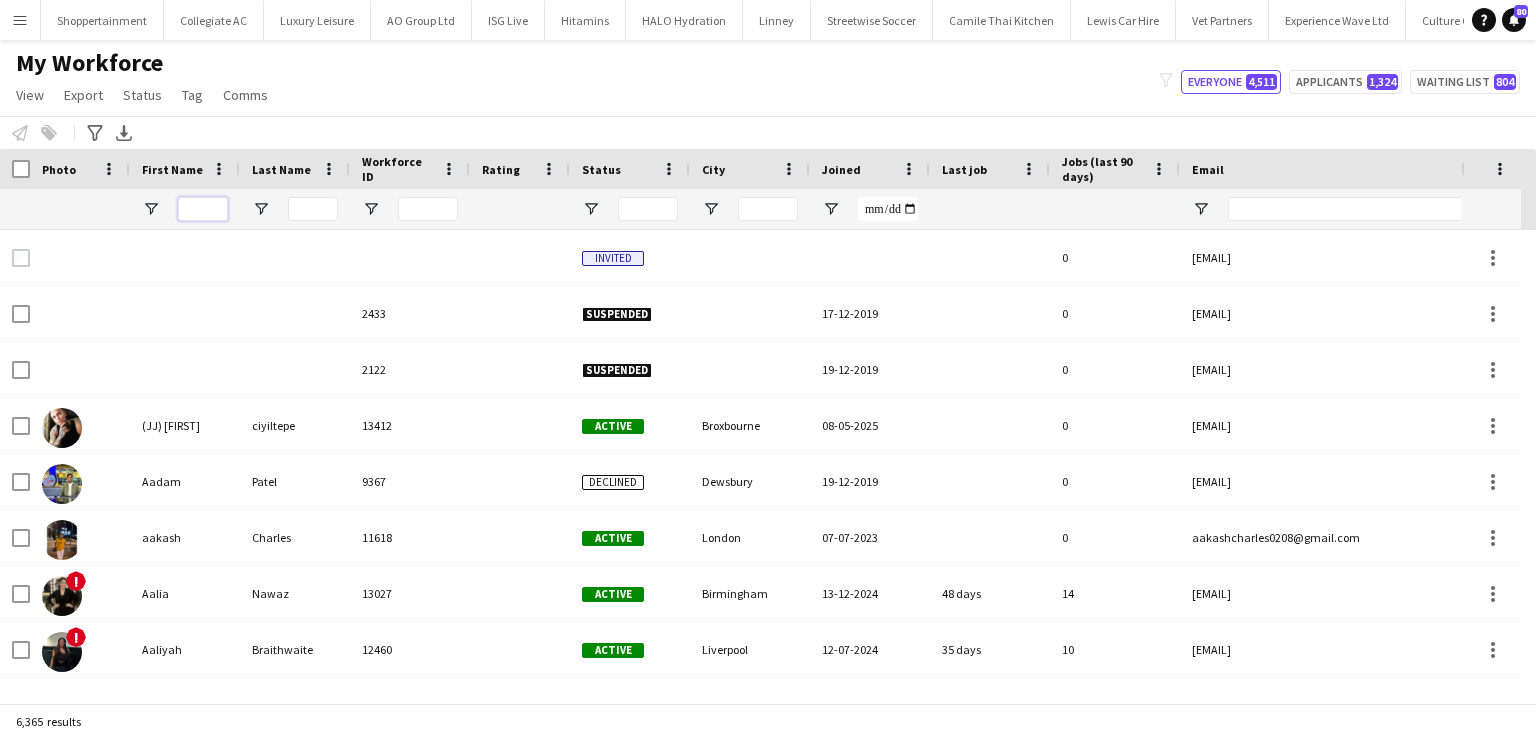 type 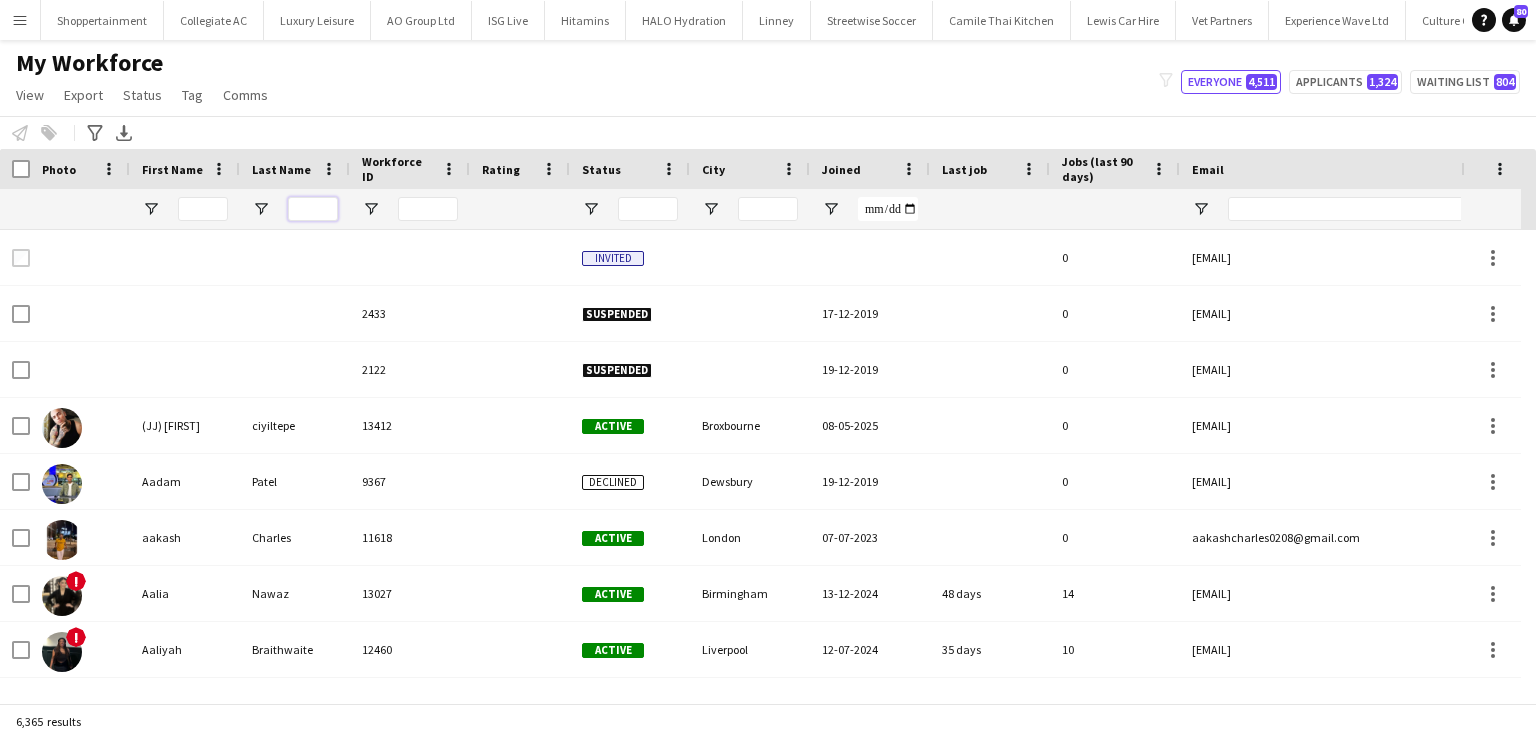 click at bounding box center (313, 209) 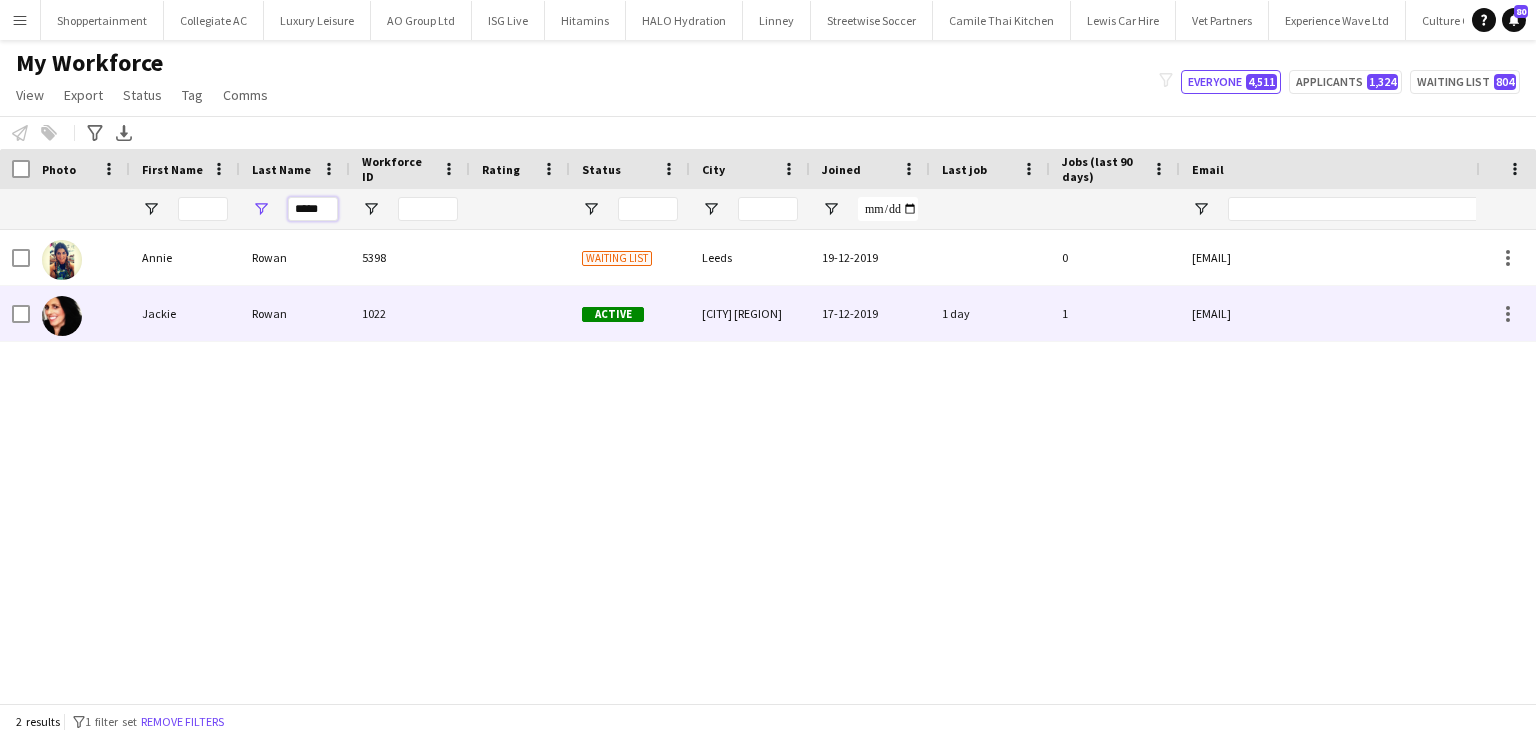 type on "*****" 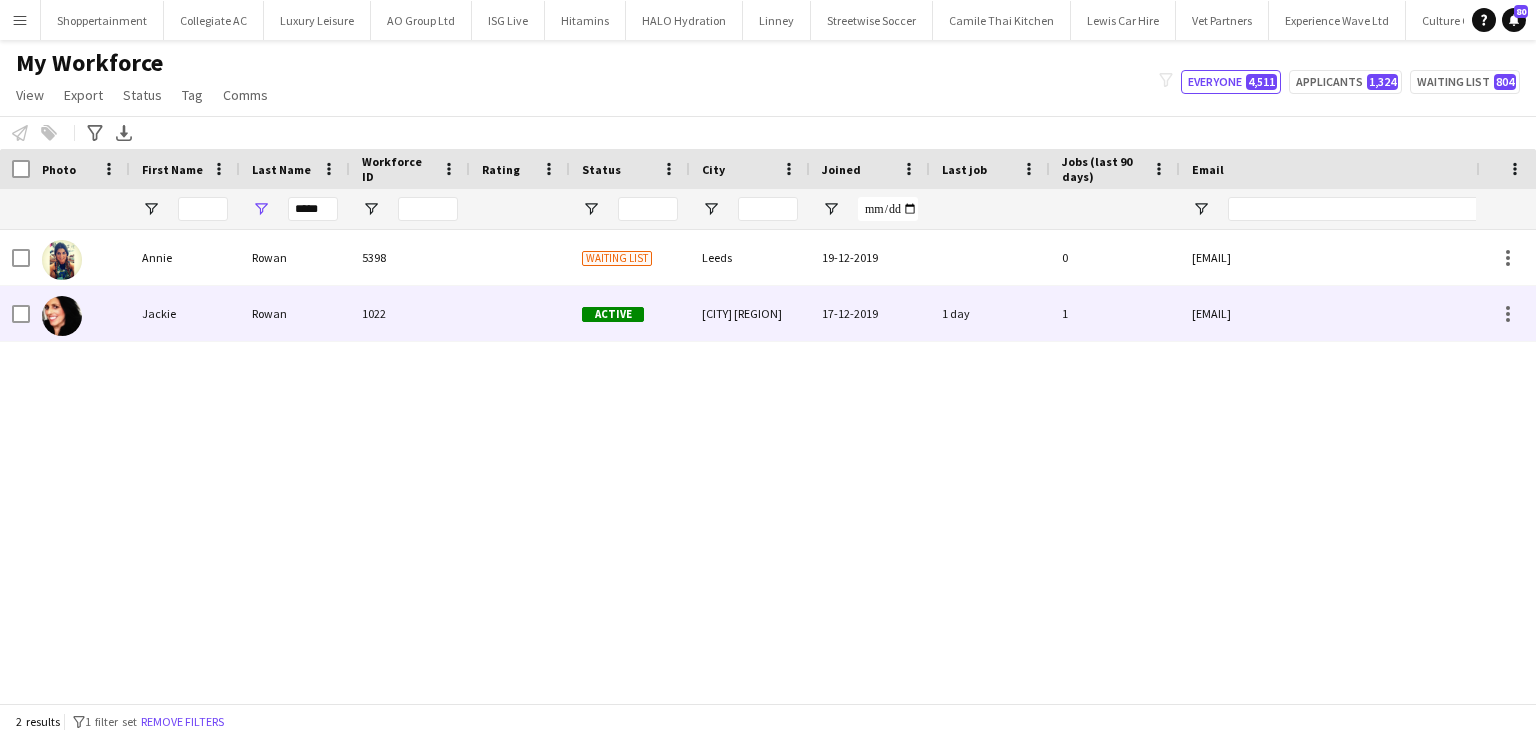 click on "Rowan" at bounding box center (295, 313) 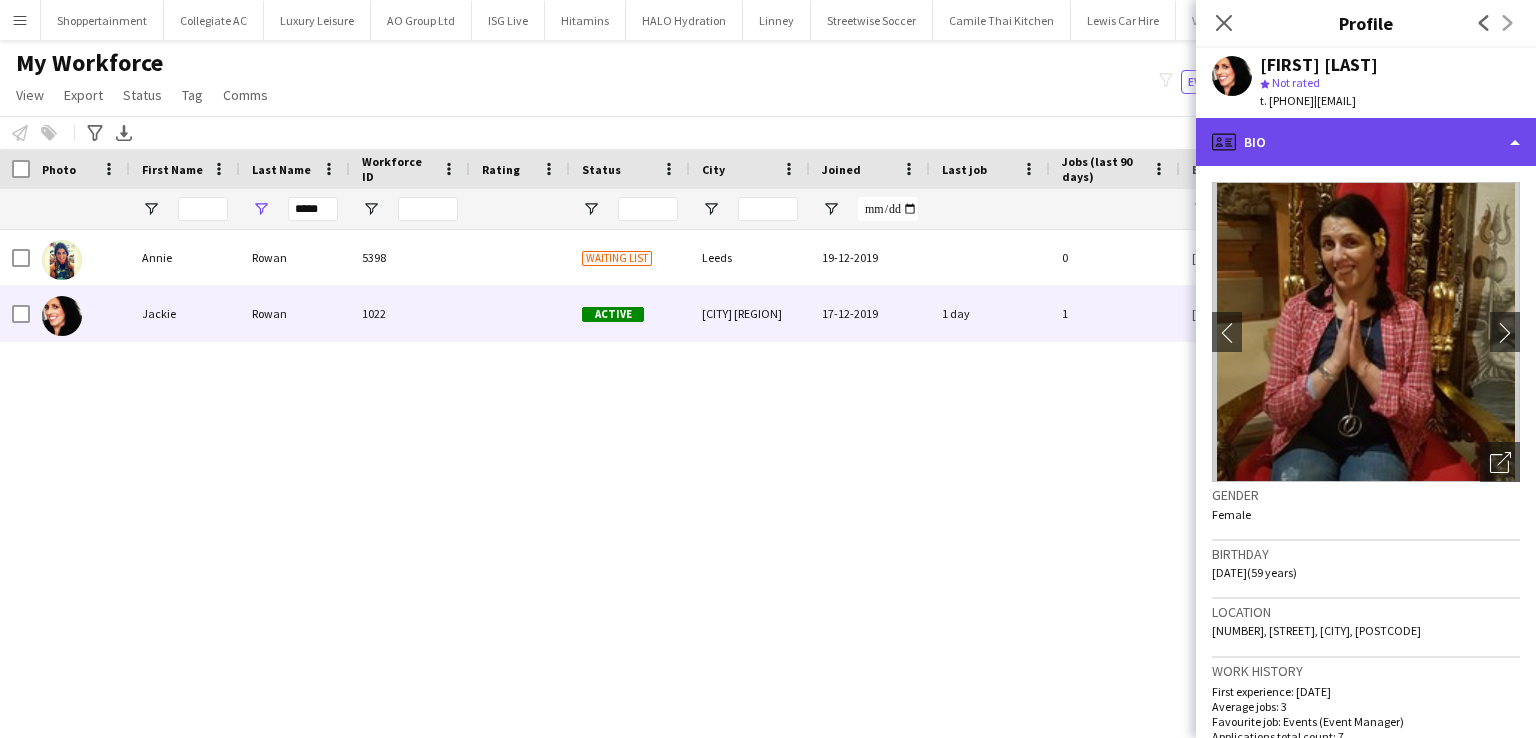 click on "profile
Bio" 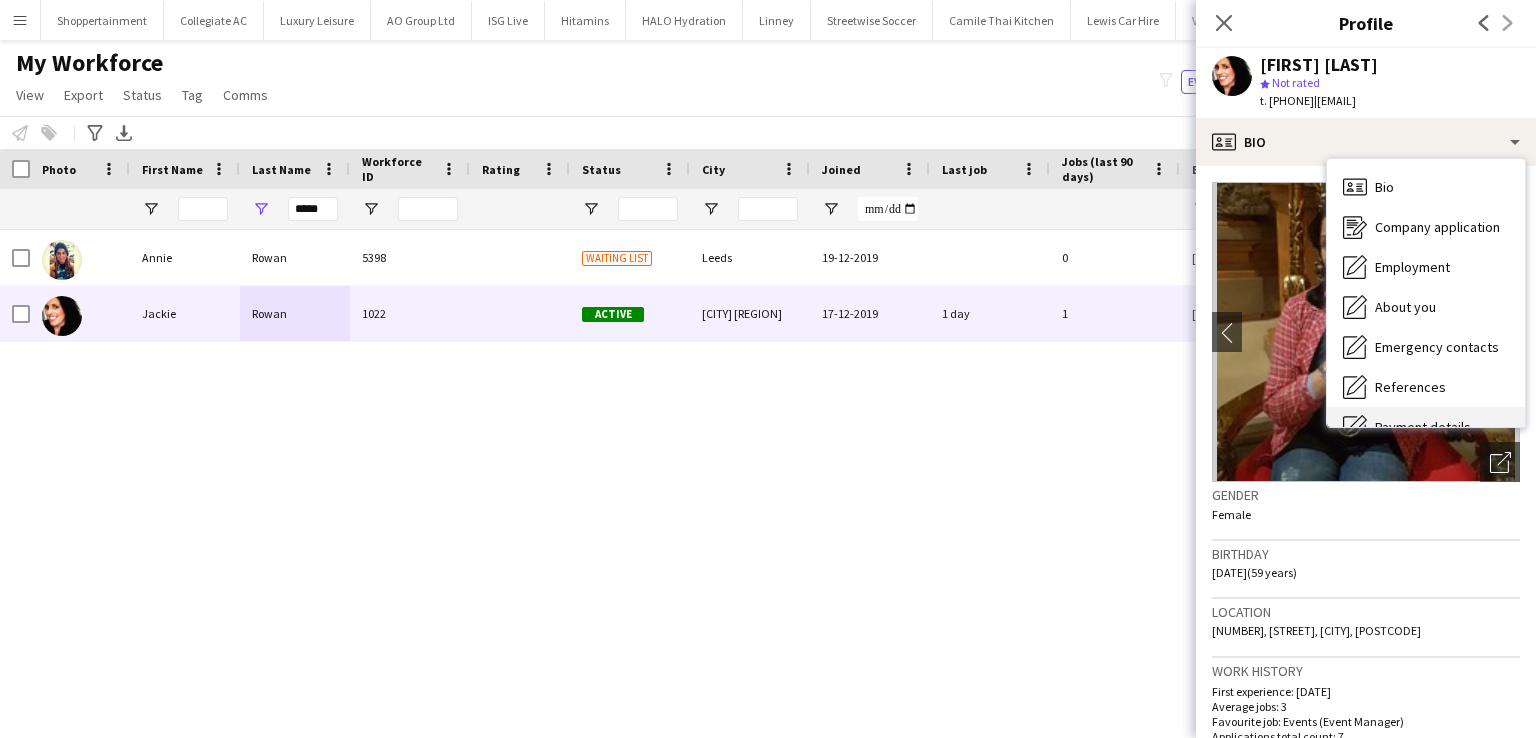 click on "Payment details" at bounding box center [1423, 427] 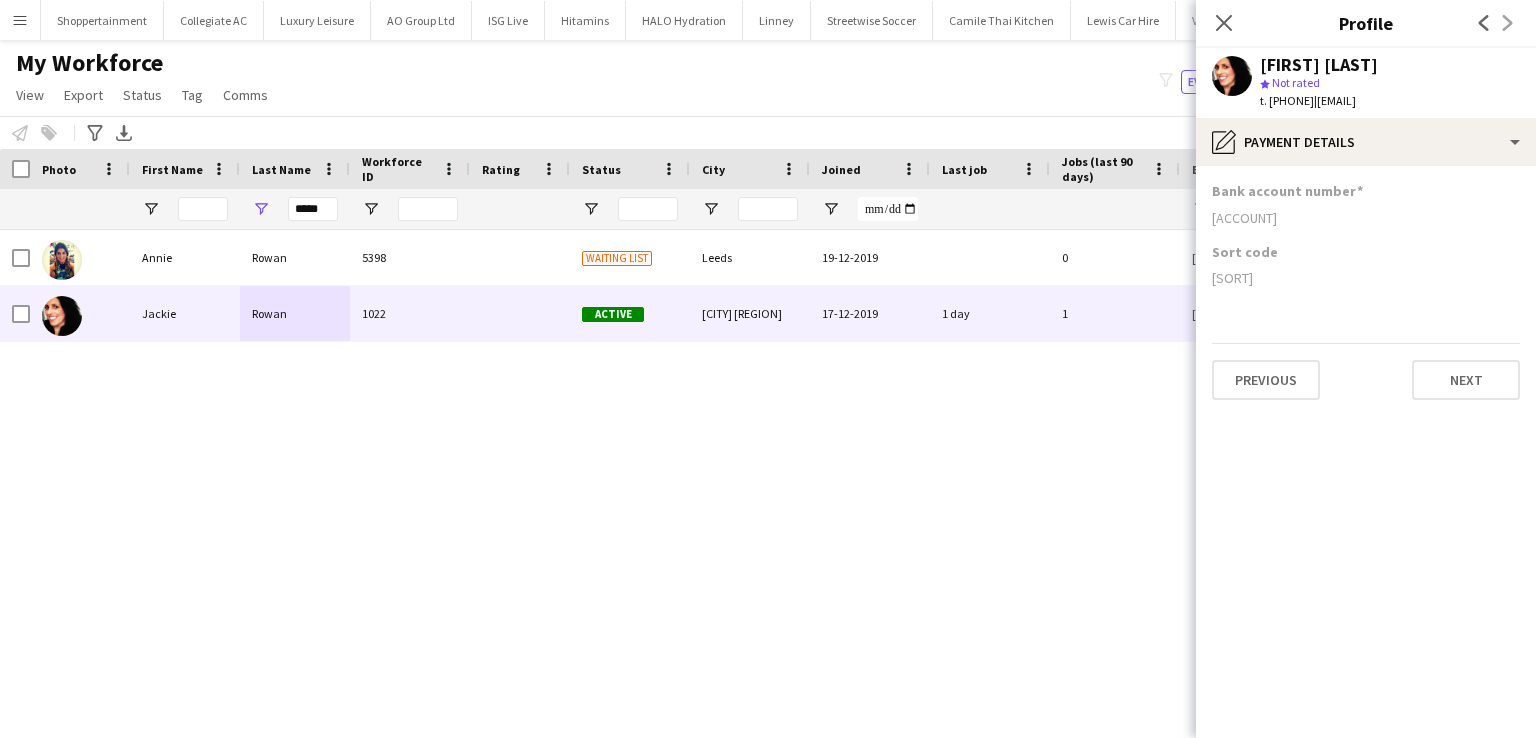 drag, startPoint x: 1250, startPoint y: 275, endPoint x: 1210, endPoint y: 277, distance: 40.04997 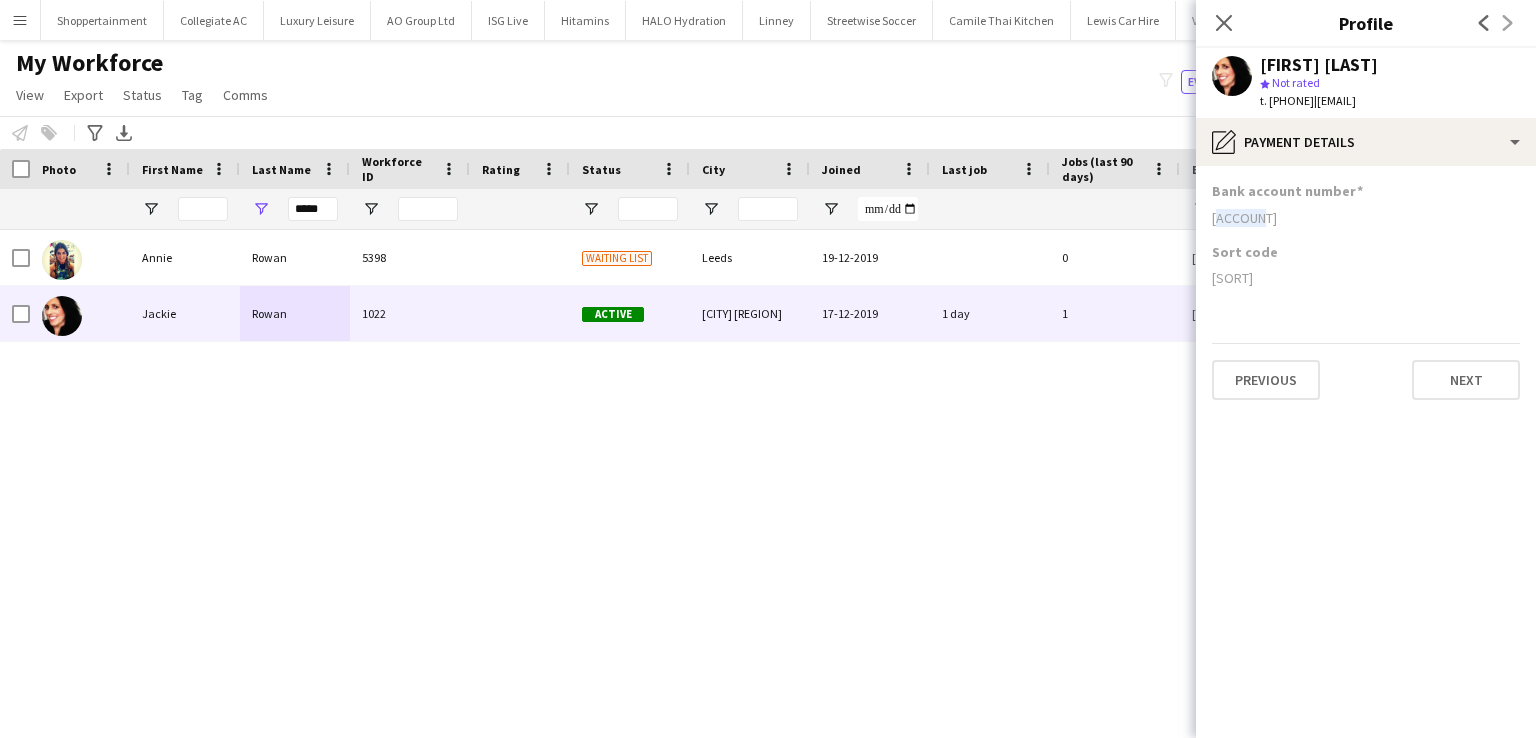drag, startPoint x: 1252, startPoint y: 217, endPoint x: 1212, endPoint y: 220, distance: 40.112343 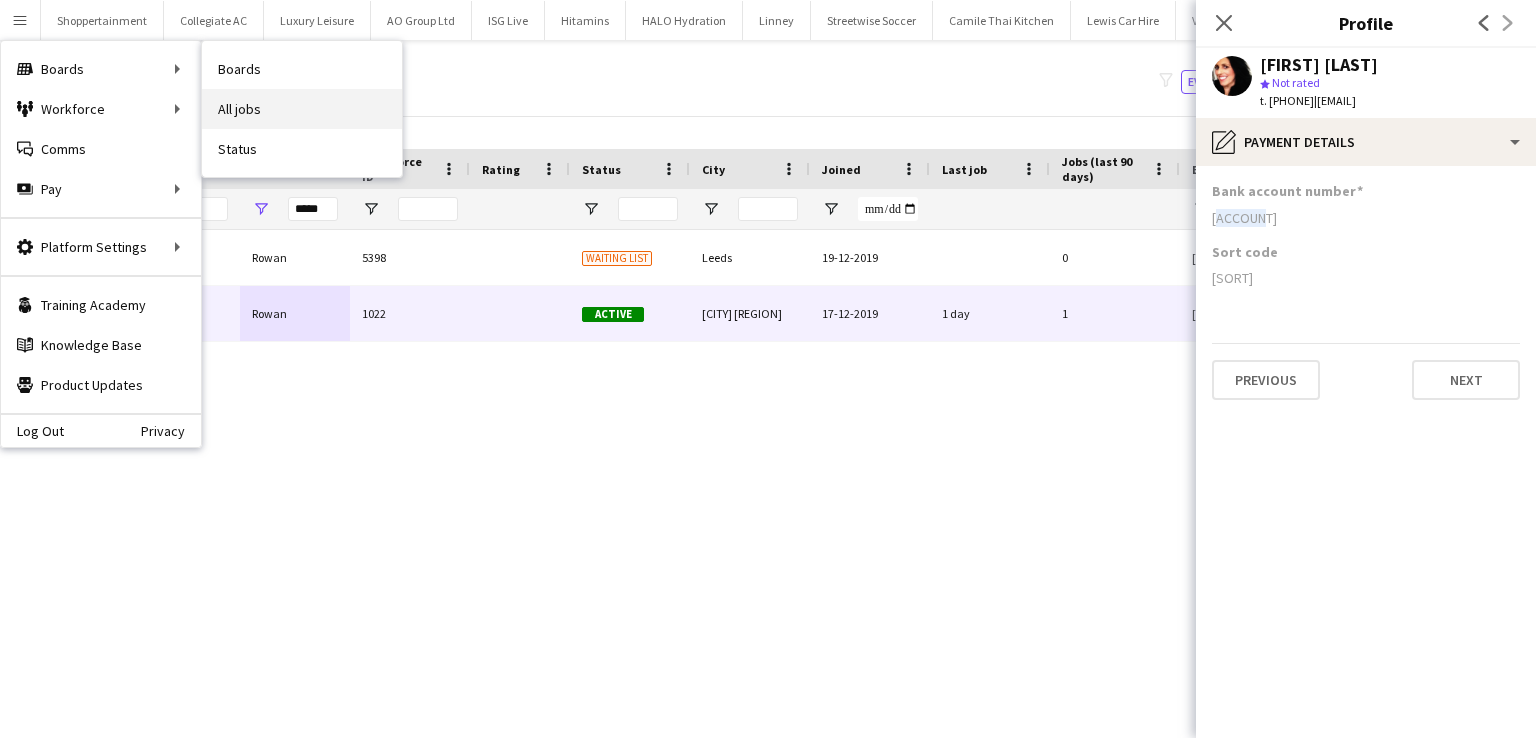 click on "All jobs" at bounding box center [302, 109] 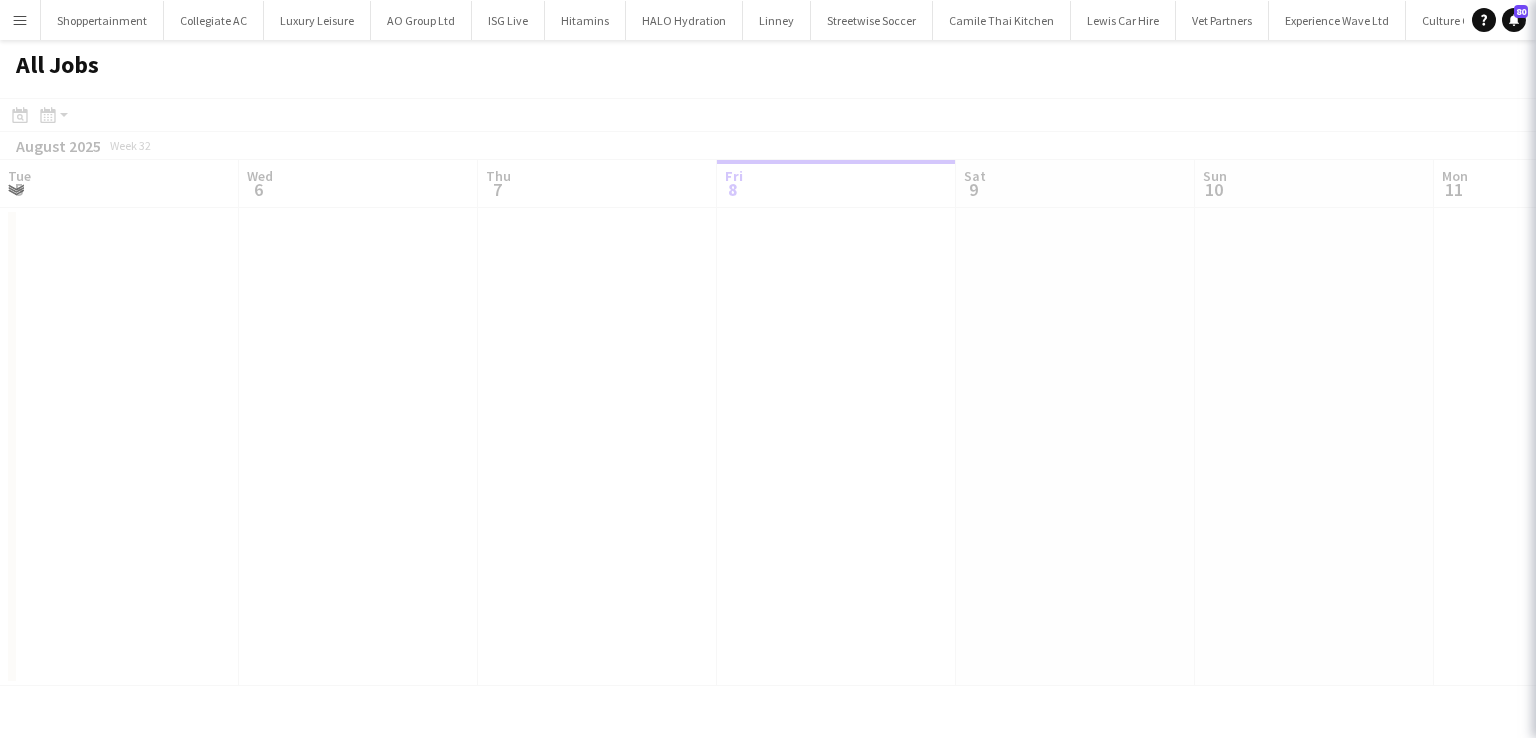 scroll, scrollTop: 0, scrollLeft: 478, axis: horizontal 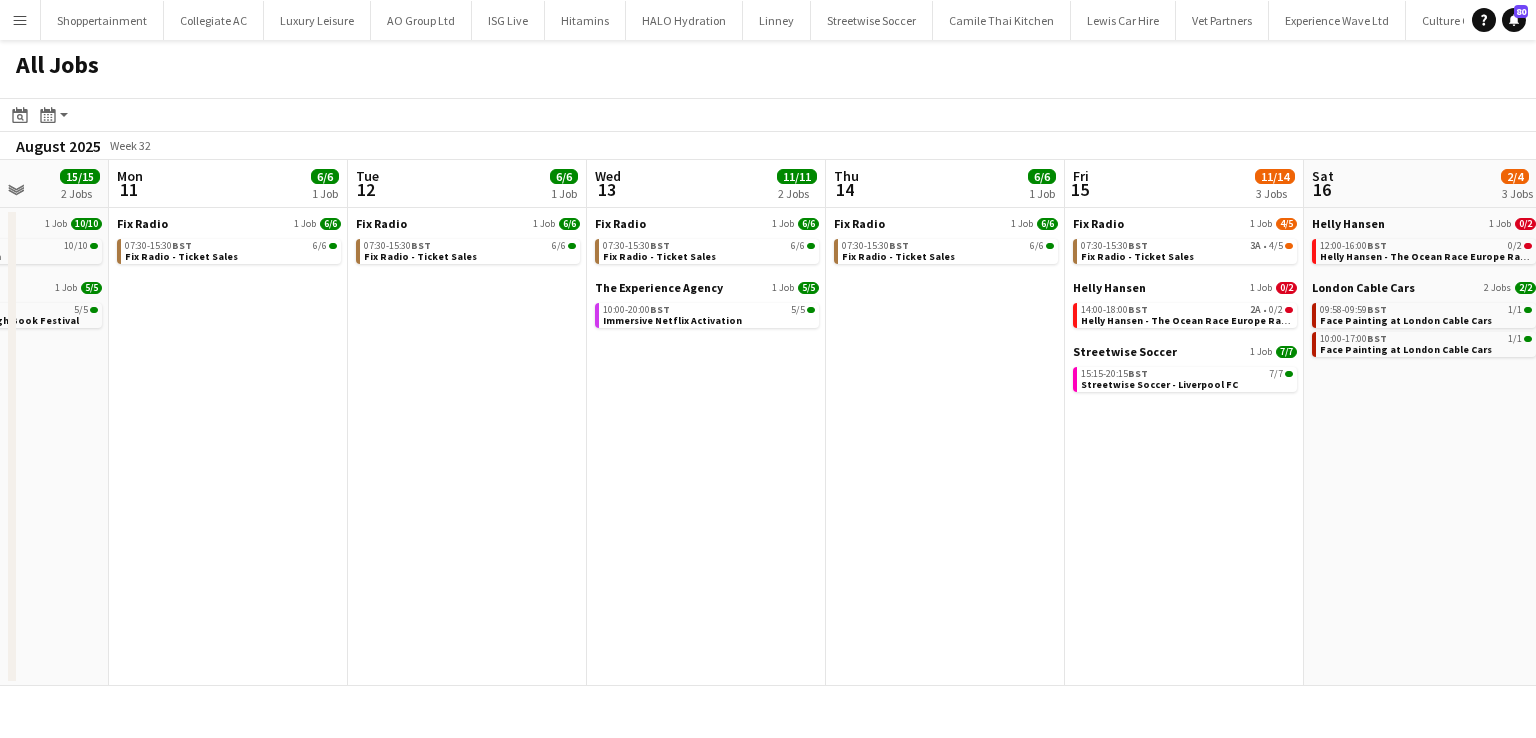 drag, startPoint x: 894, startPoint y: 481, endPoint x: 47, endPoint y: 328, distance: 860.7078 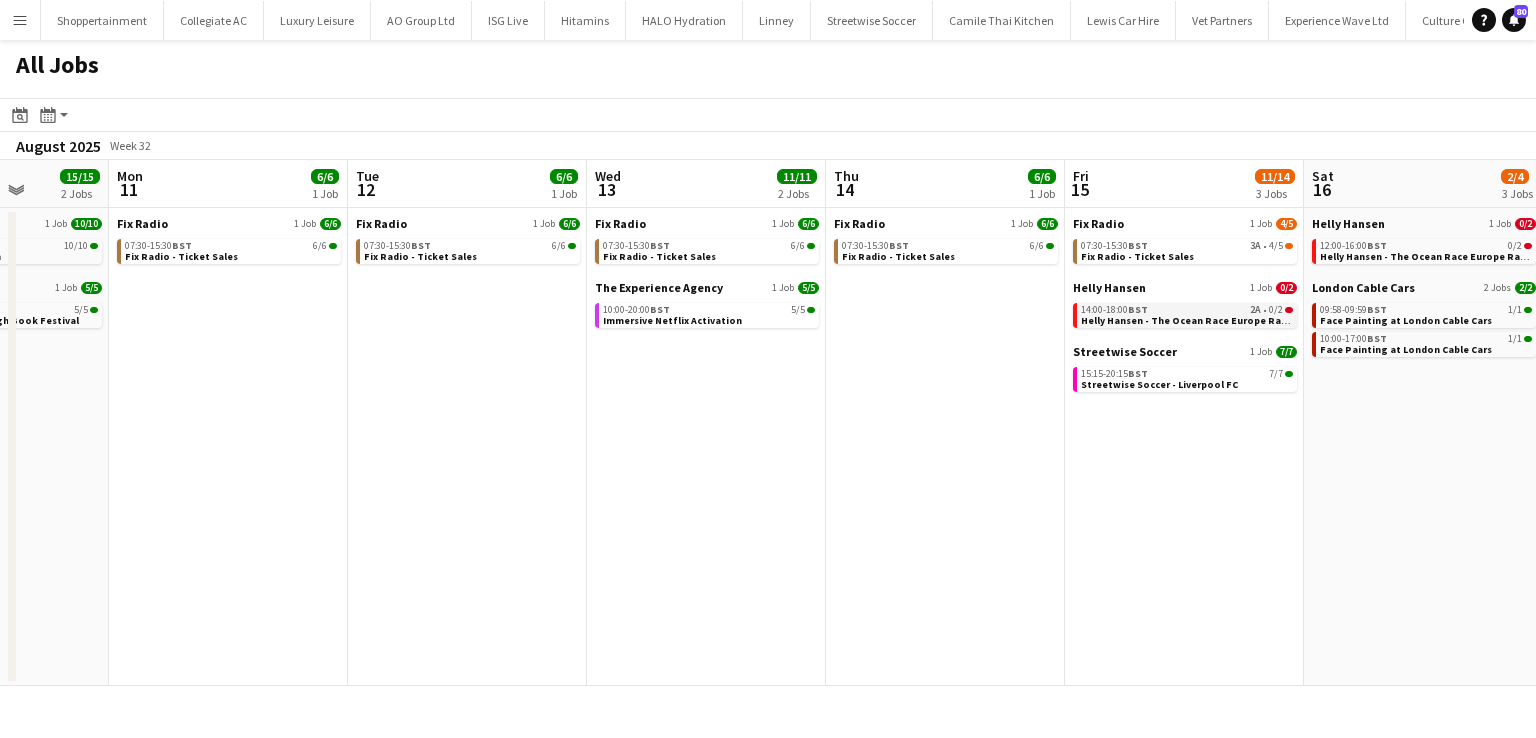click on "Helly Hansen - The Ocean Race Europe Race Village" at bounding box center (1204, 320) 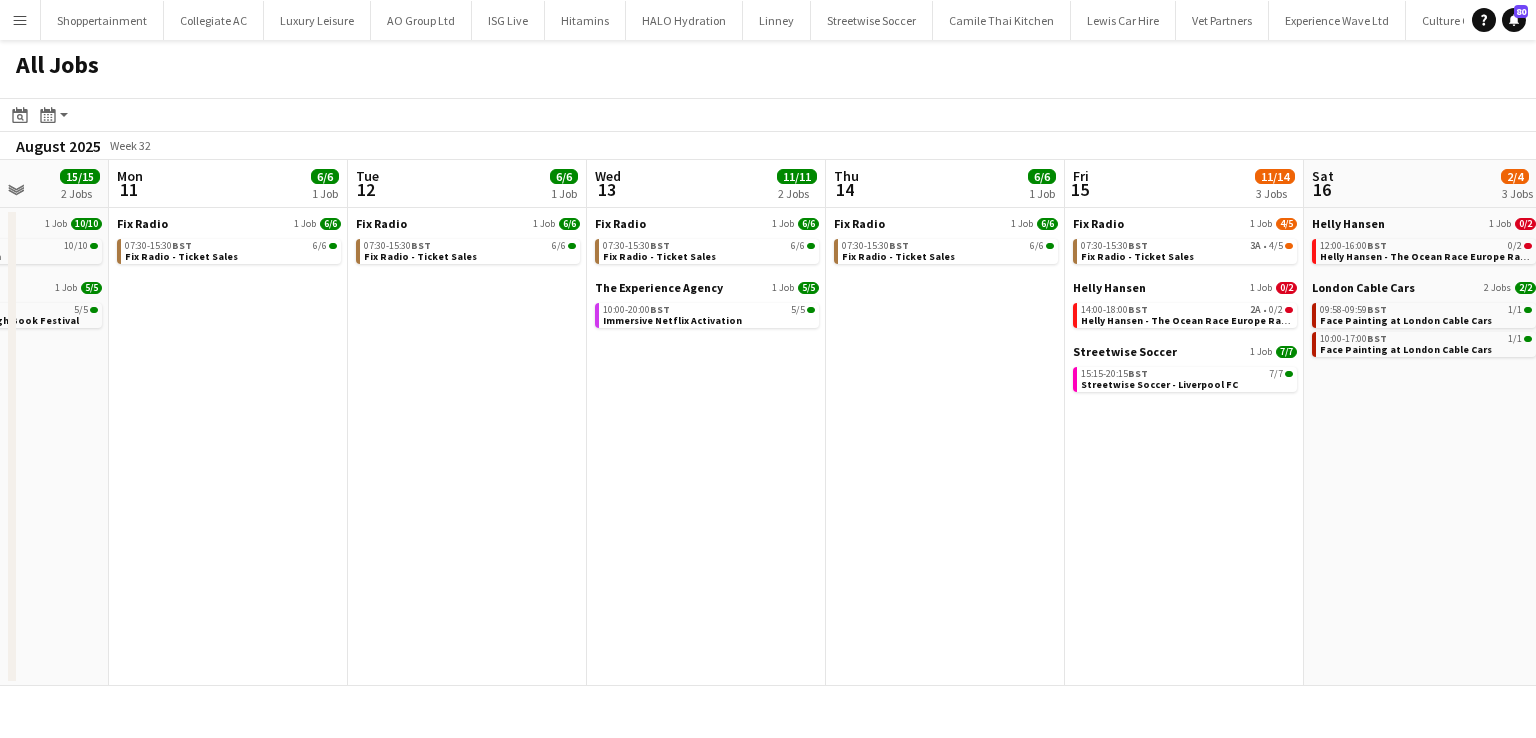 click on "Menu" at bounding box center (20, 20) 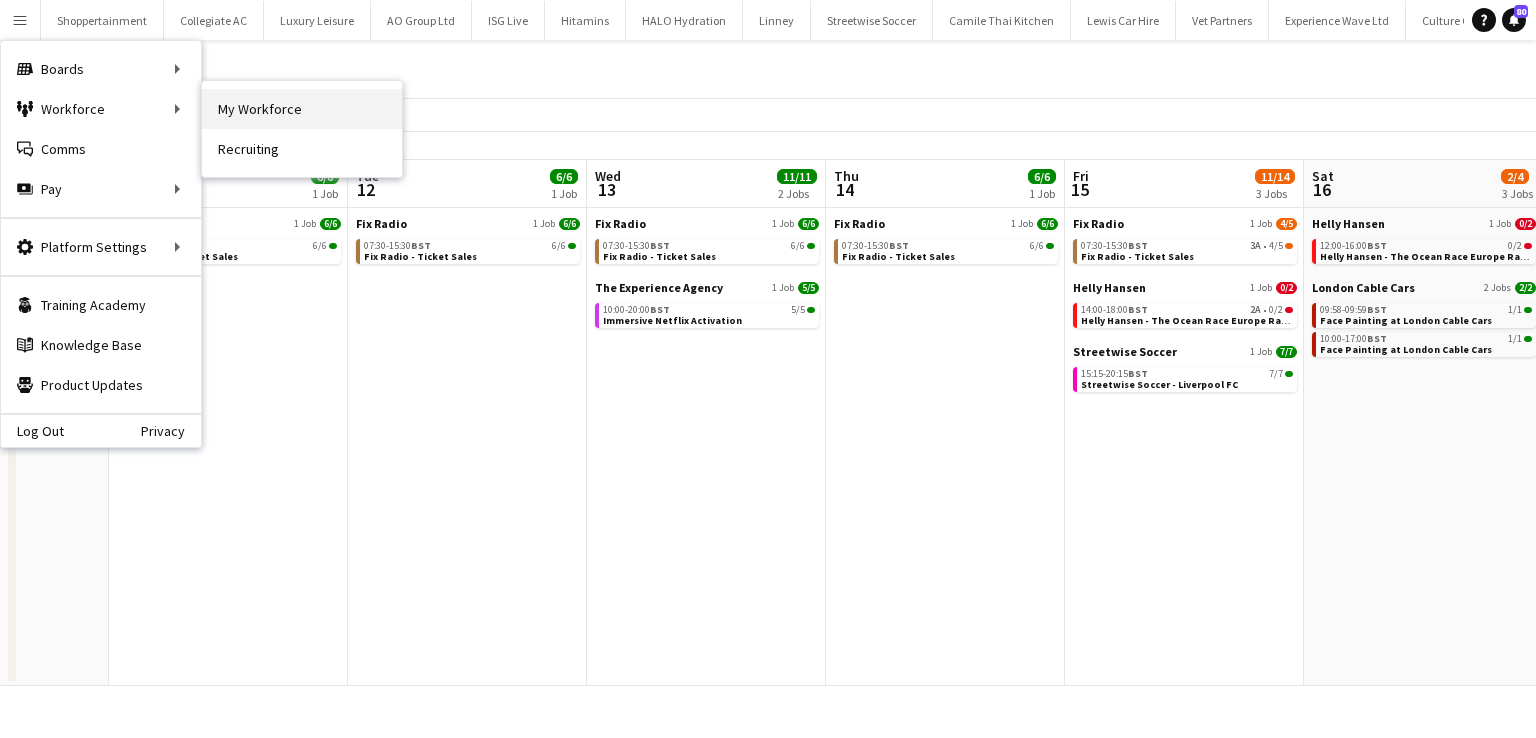 click on "My Workforce" at bounding box center [302, 109] 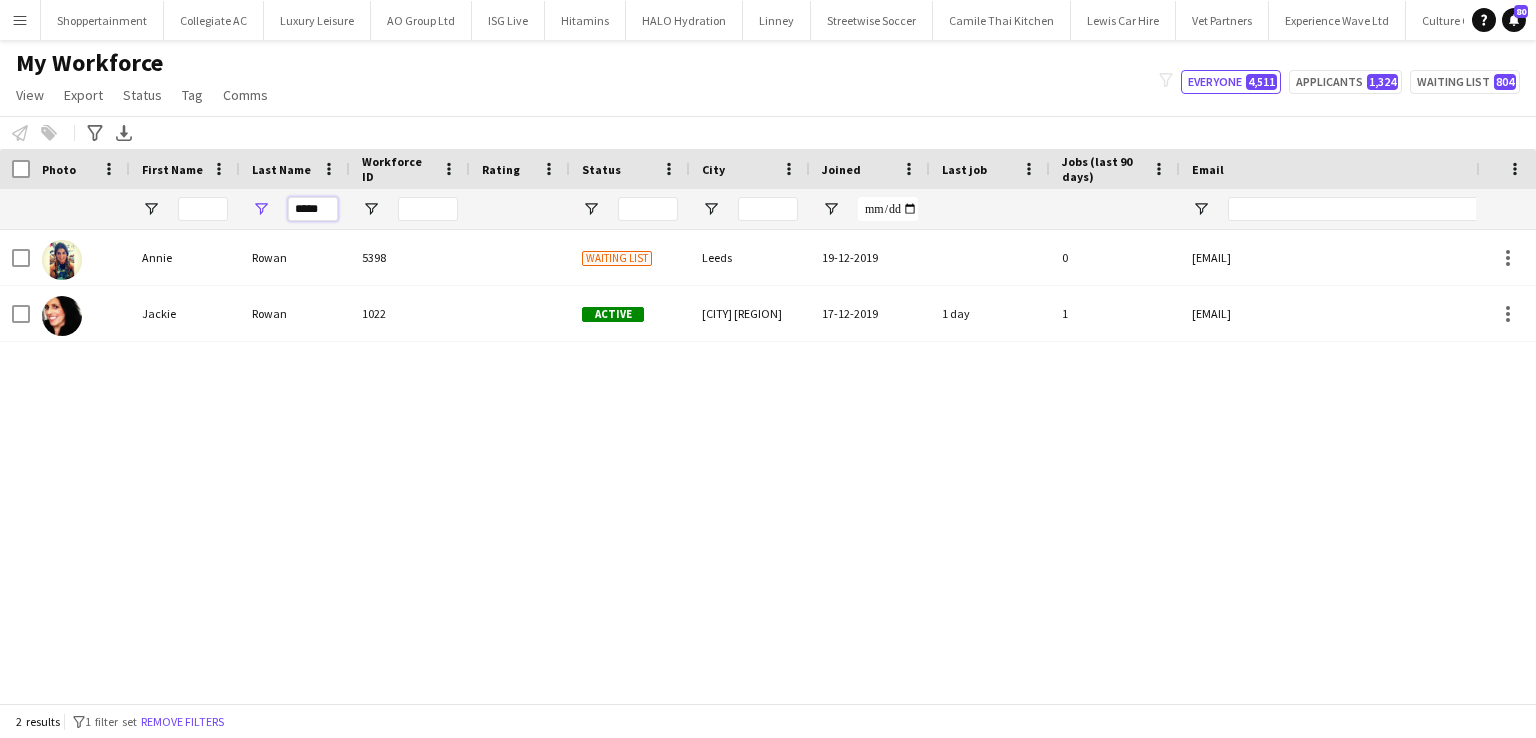 drag, startPoint x: 328, startPoint y: 208, endPoint x: 250, endPoint y: 222, distance: 79.24645 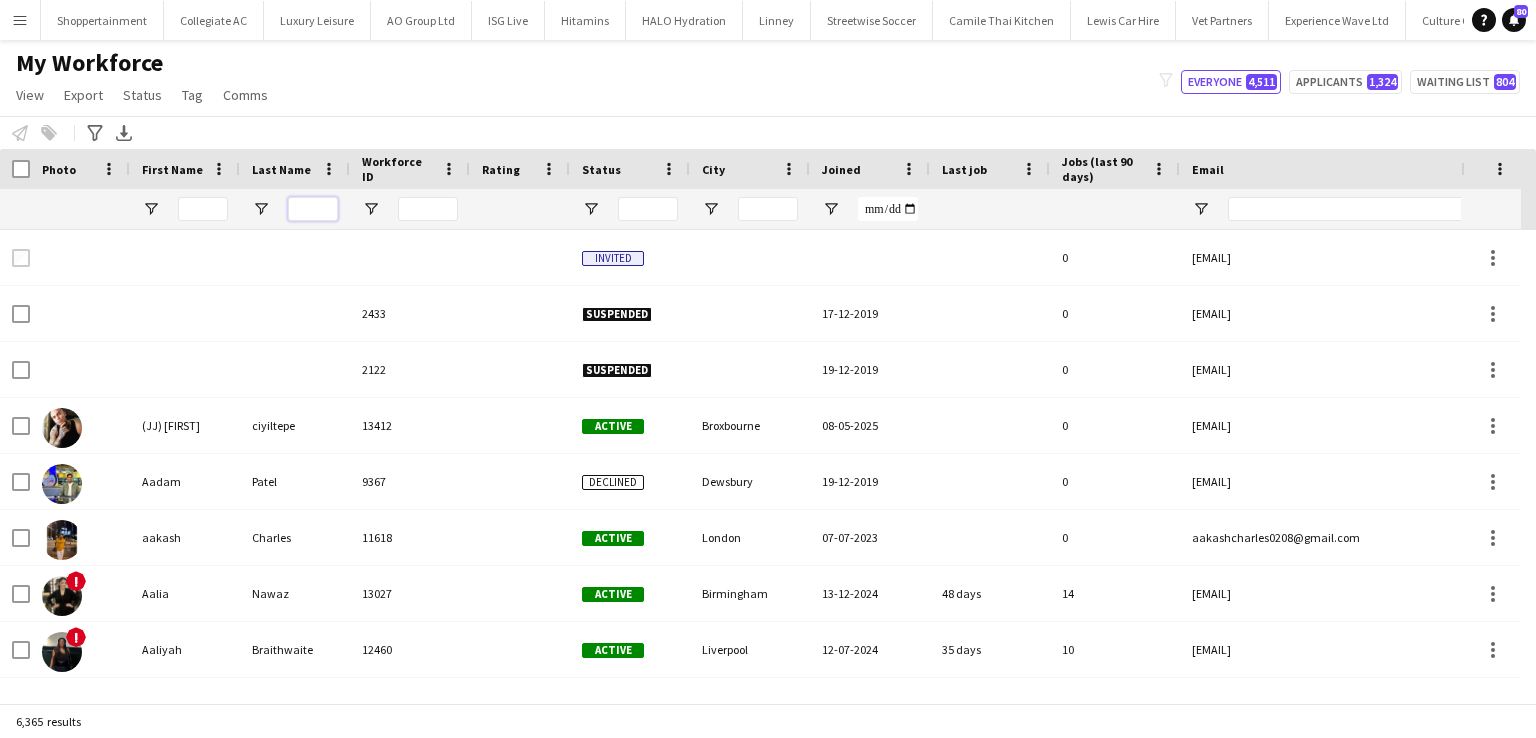 type 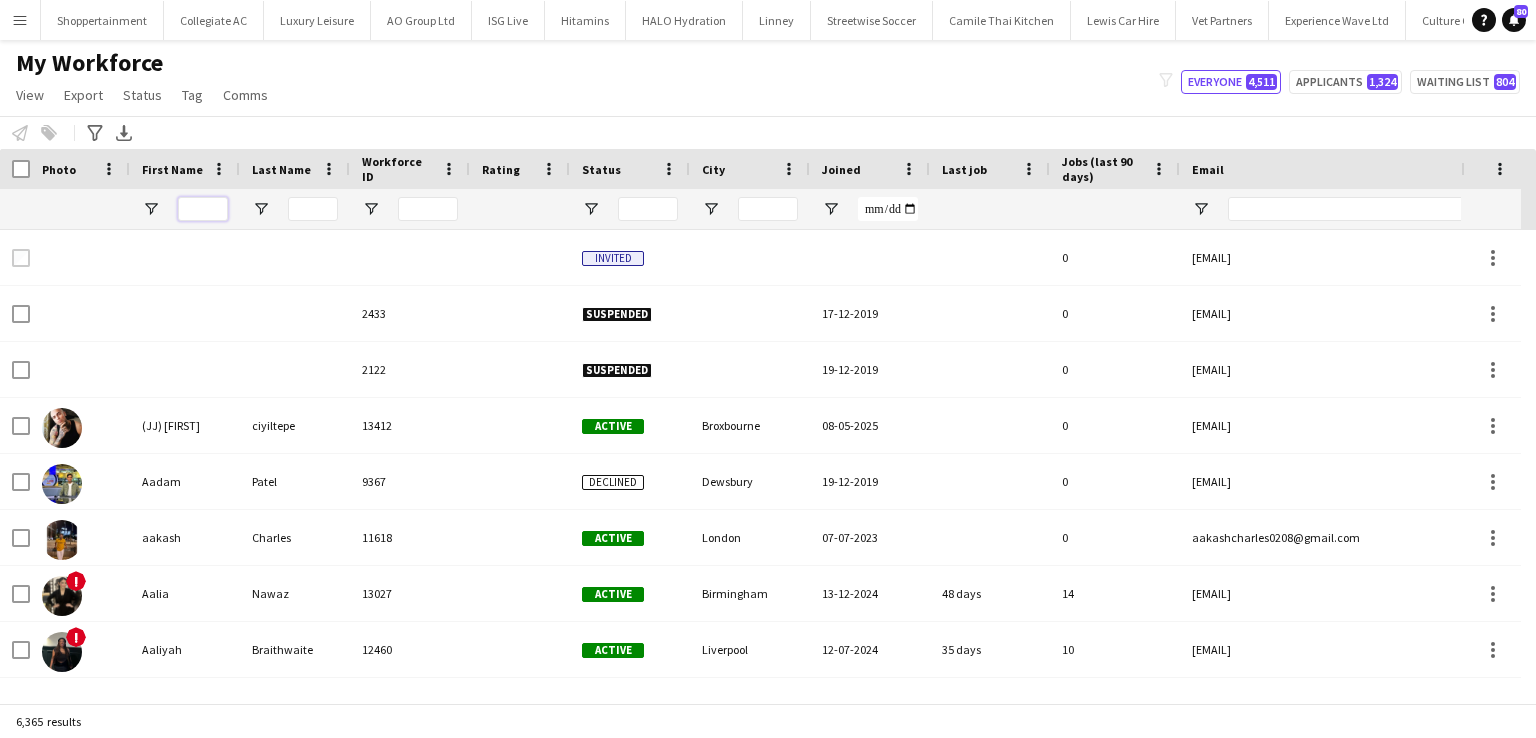 click at bounding box center [203, 209] 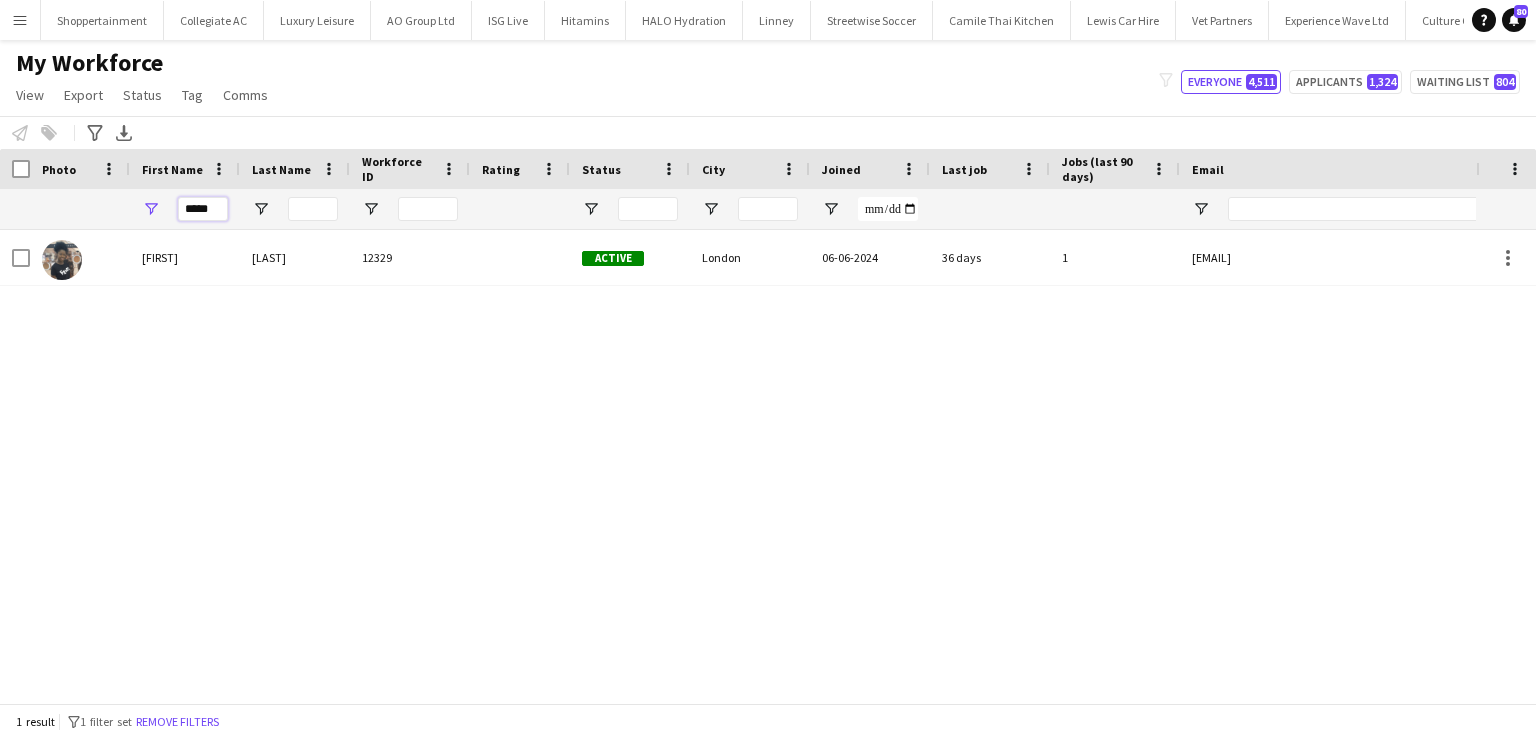 type on "*****" 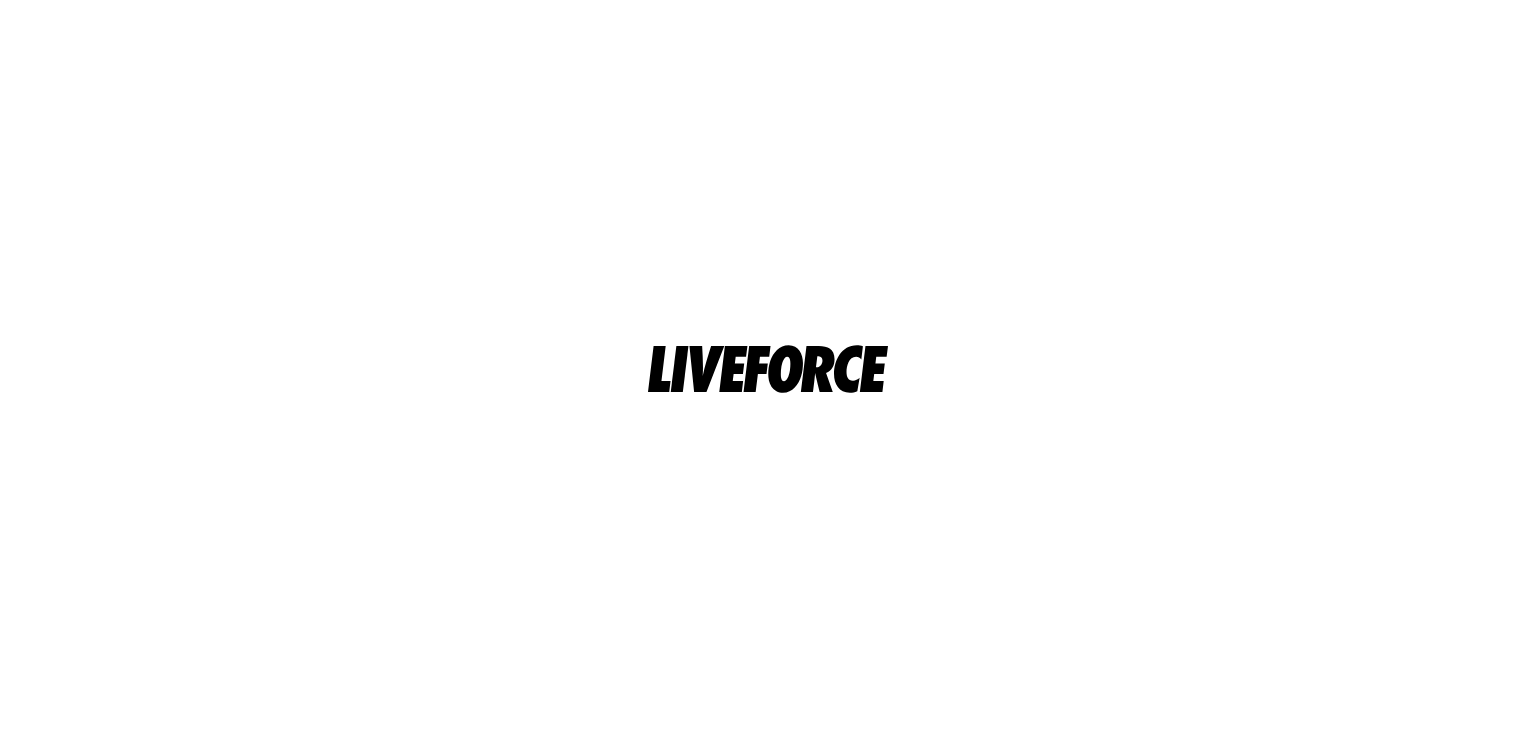 scroll, scrollTop: 0, scrollLeft: 0, axis: both 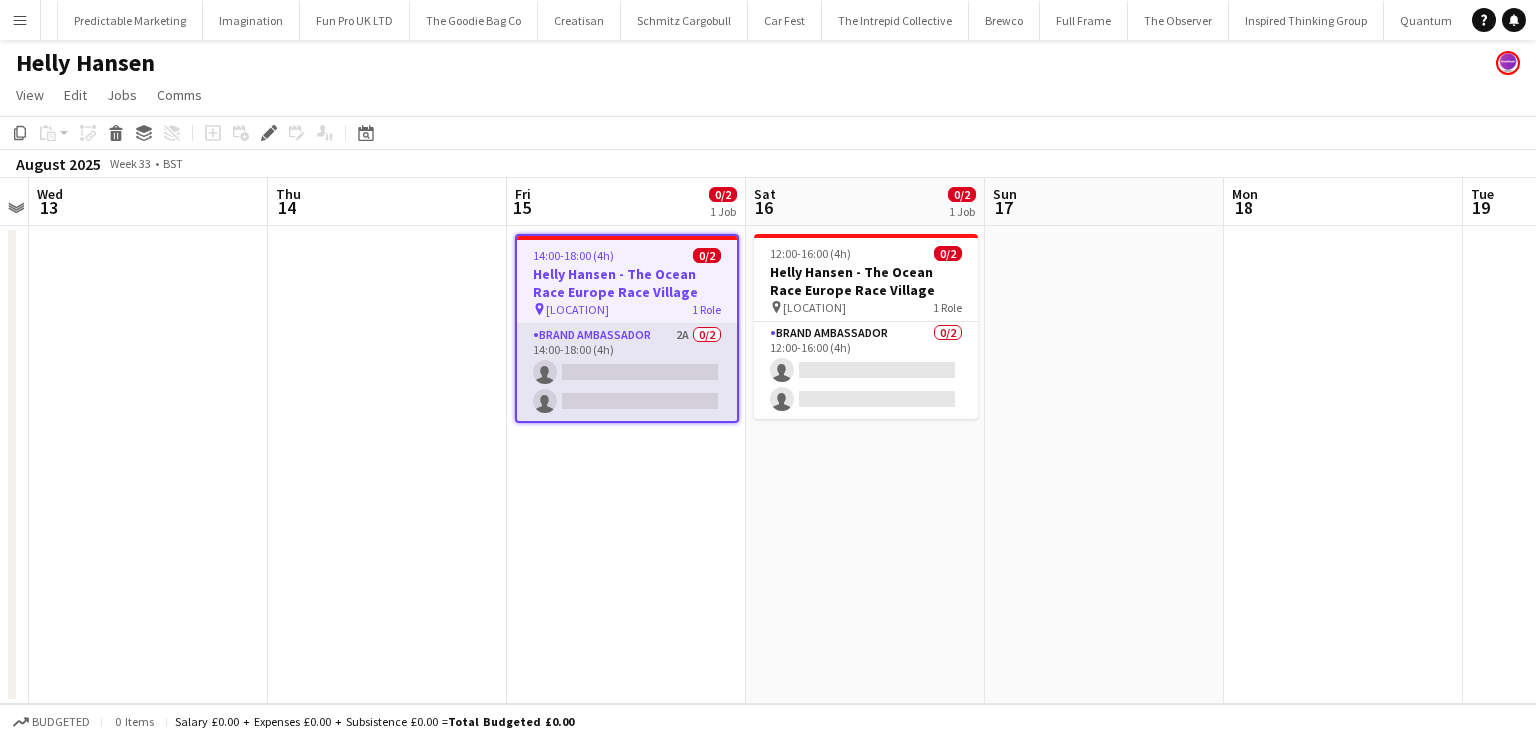 click on "Brand Ambassador   2A   0/2   14:00-18:00 (4h)
single-neutral-actions
single-neutral-actions" at bounding box center [627, 372] 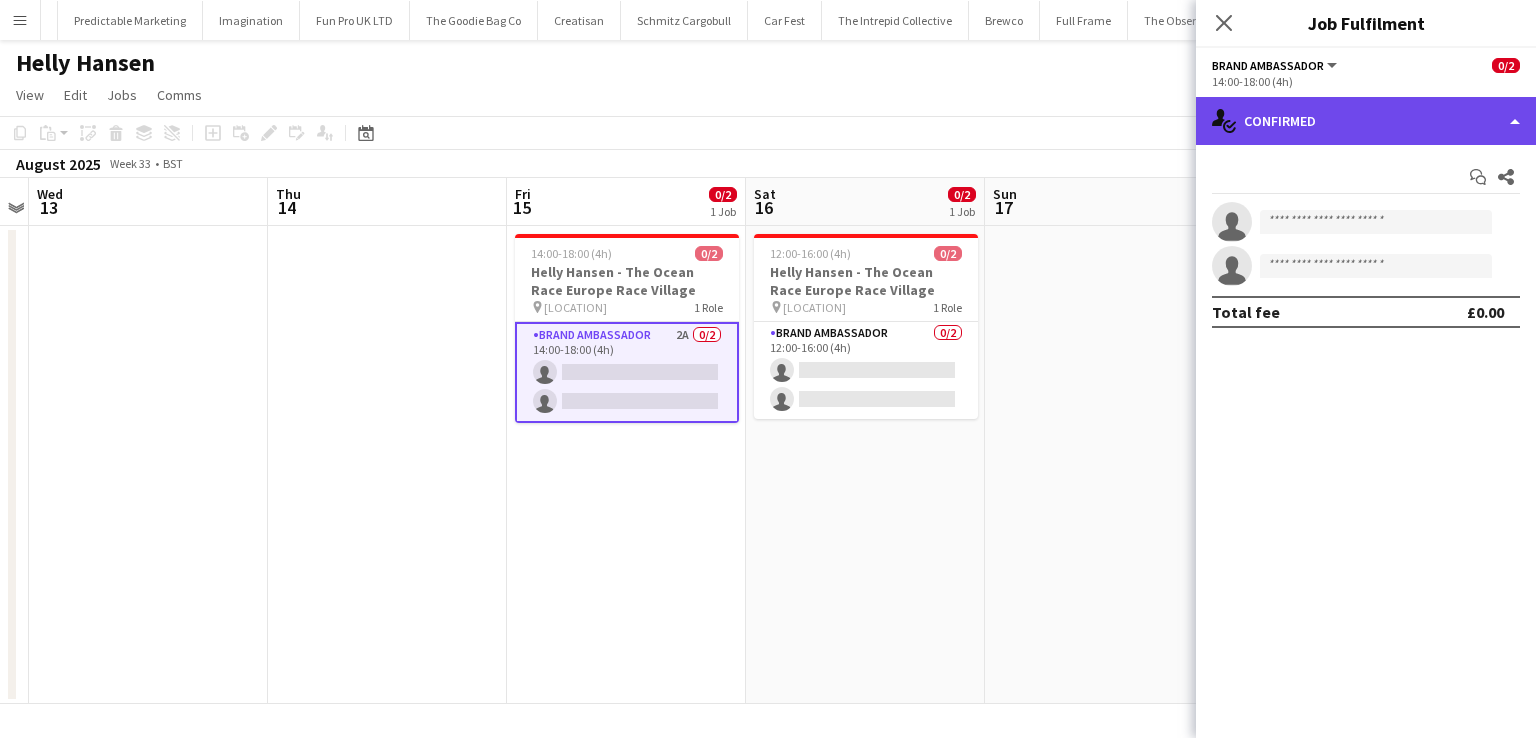 click on "single-neutral-actions-check-2
Confirmed" 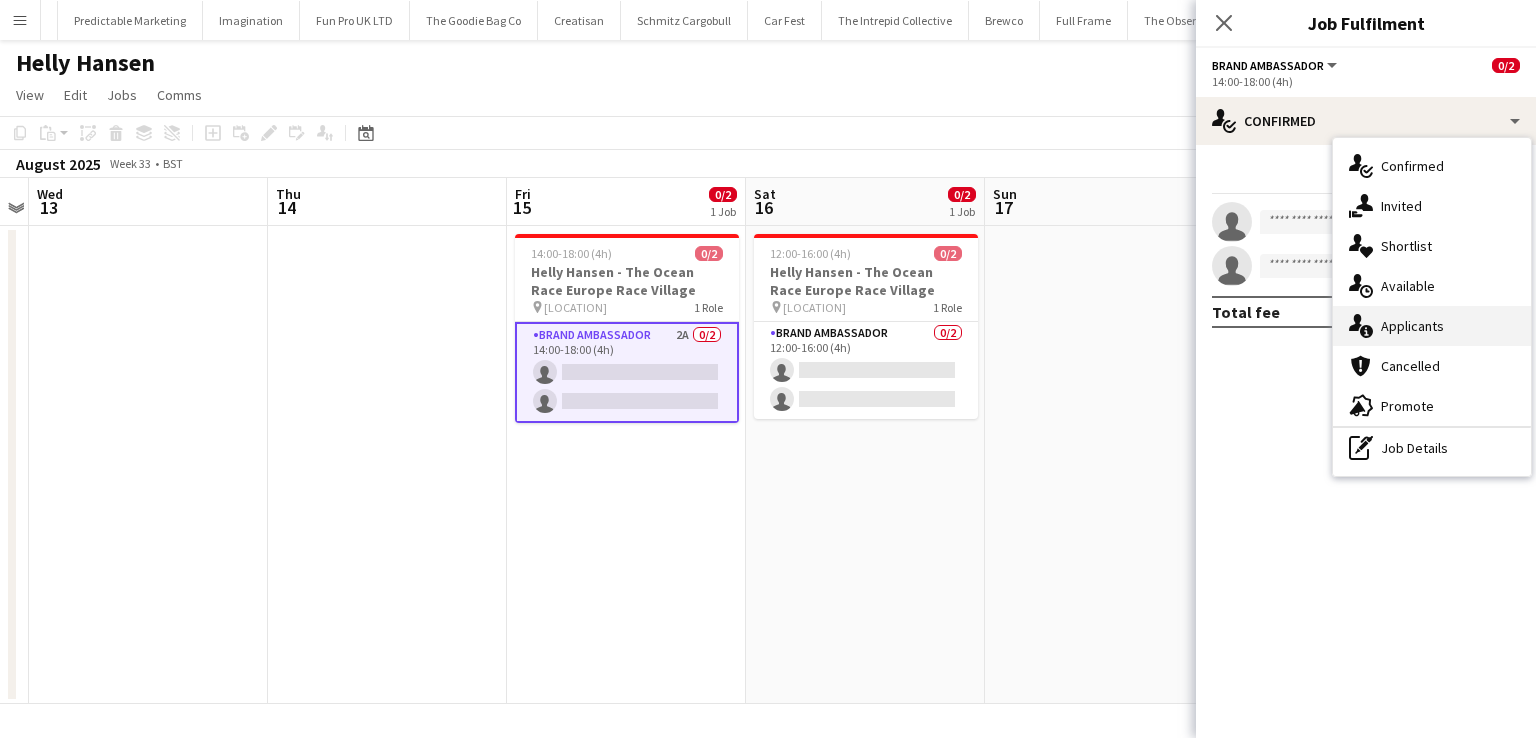 click on "single-neutral-actions-information
Applicants" at bounding box center (1432, 326) 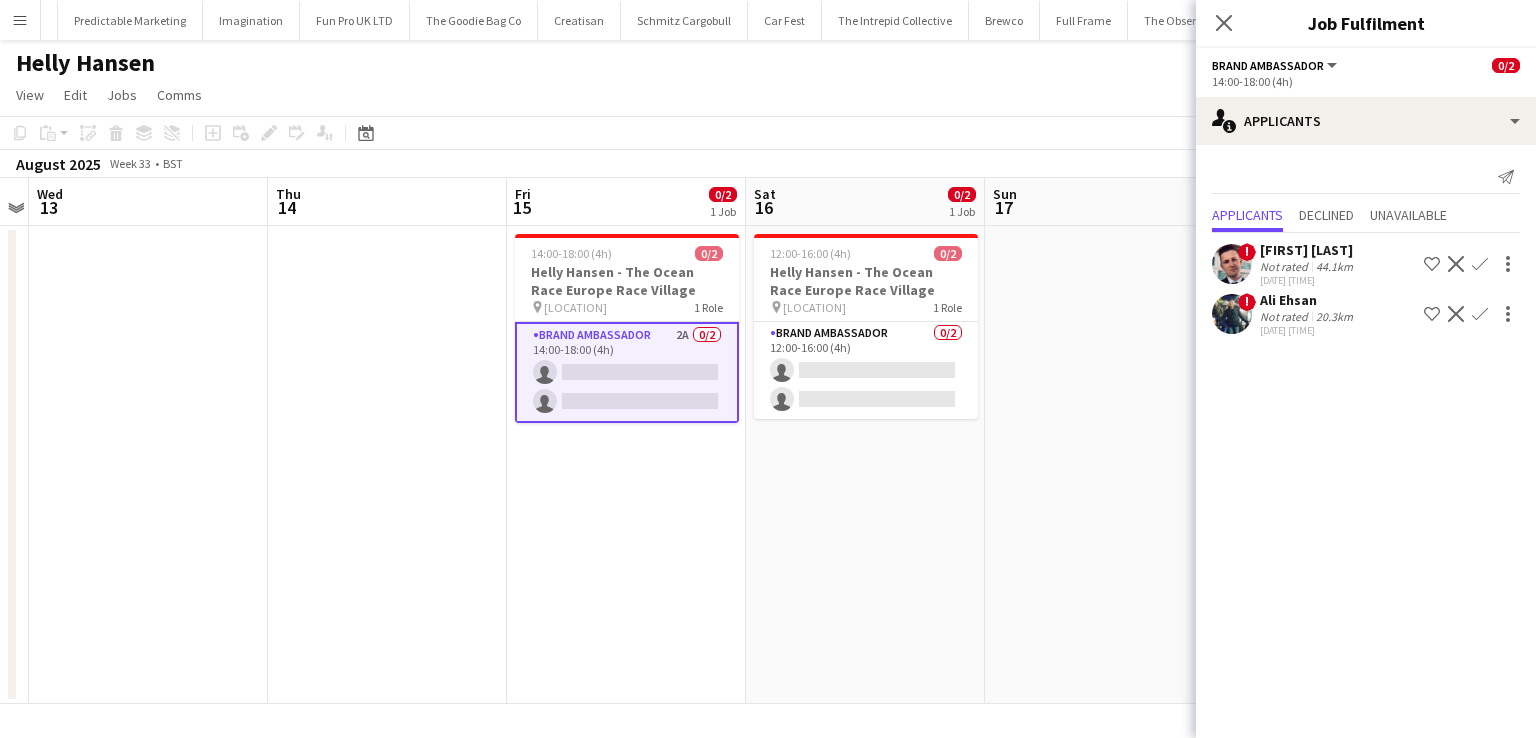 click on "Brandon Wright" at bounding box center [1308, 300] 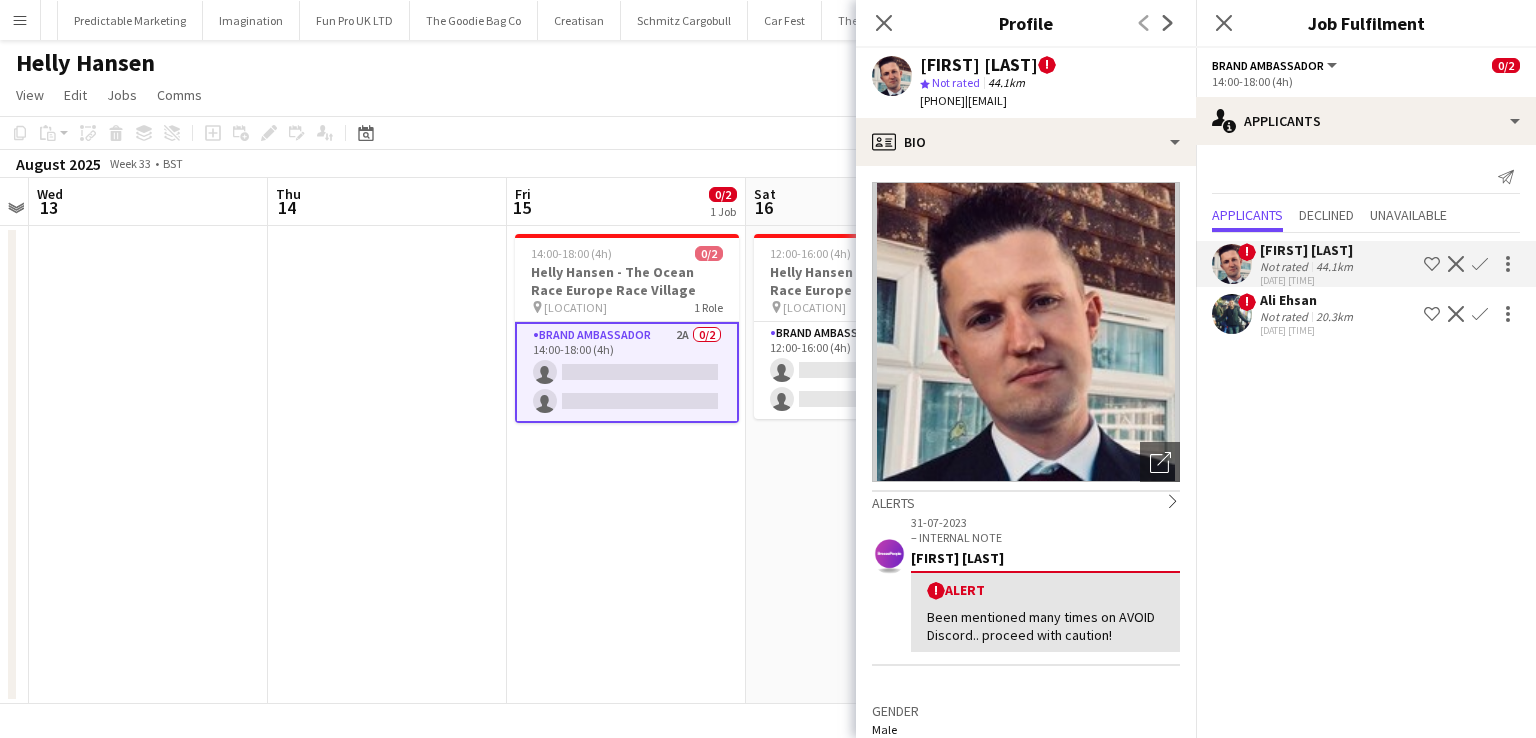 click on "Ali Ehsan" 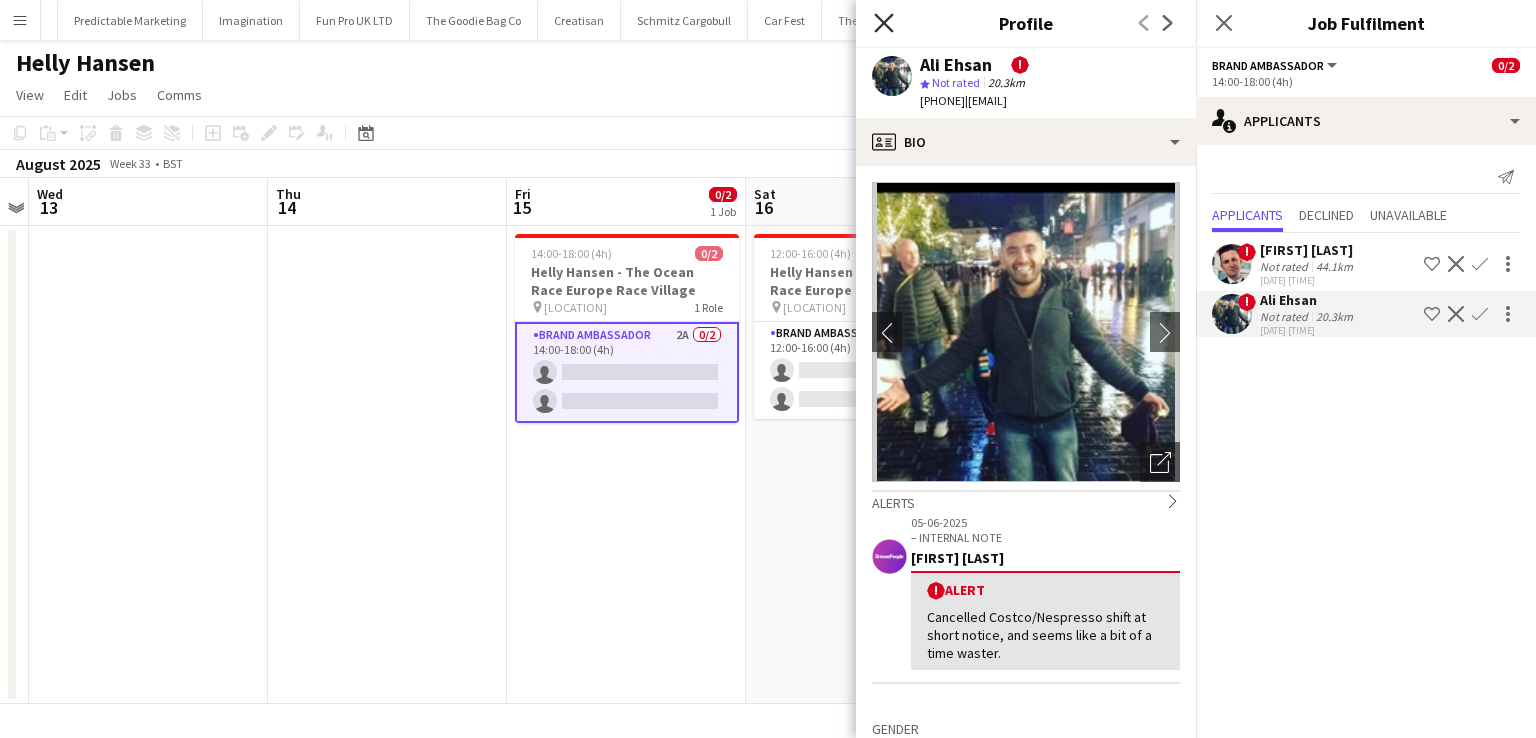 click on "Close pop-in" 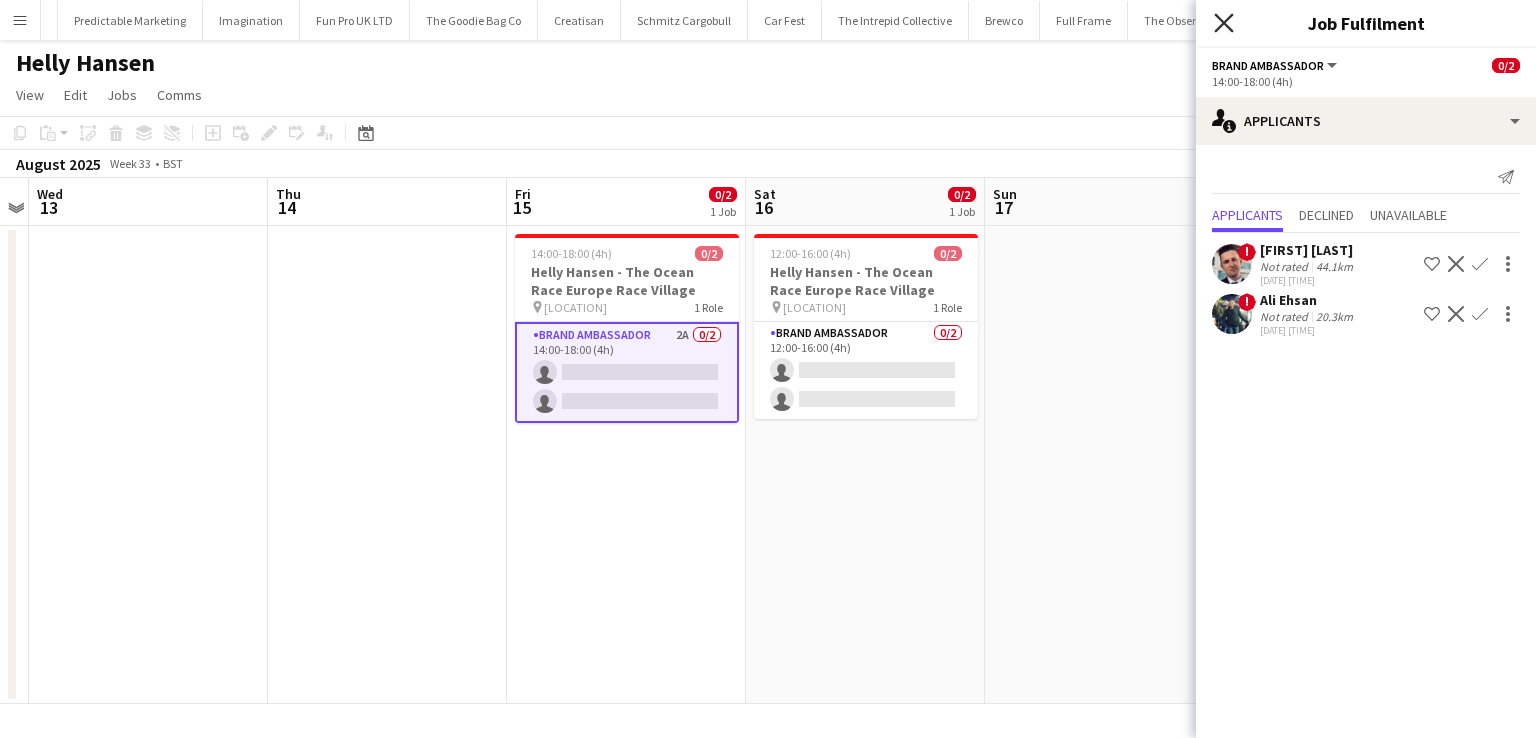 click on "Close pop-in" 